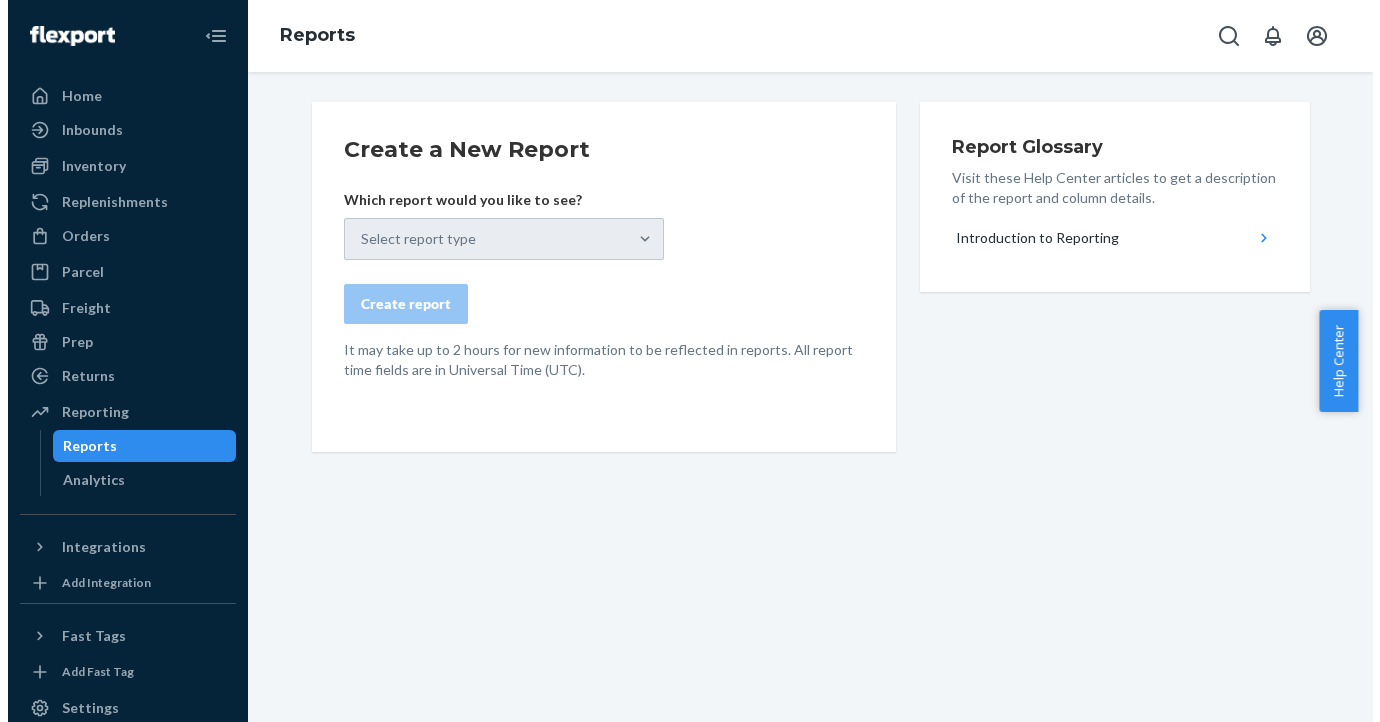 scroll, scrollTop: 0, scrollLeft: 0, axis: both 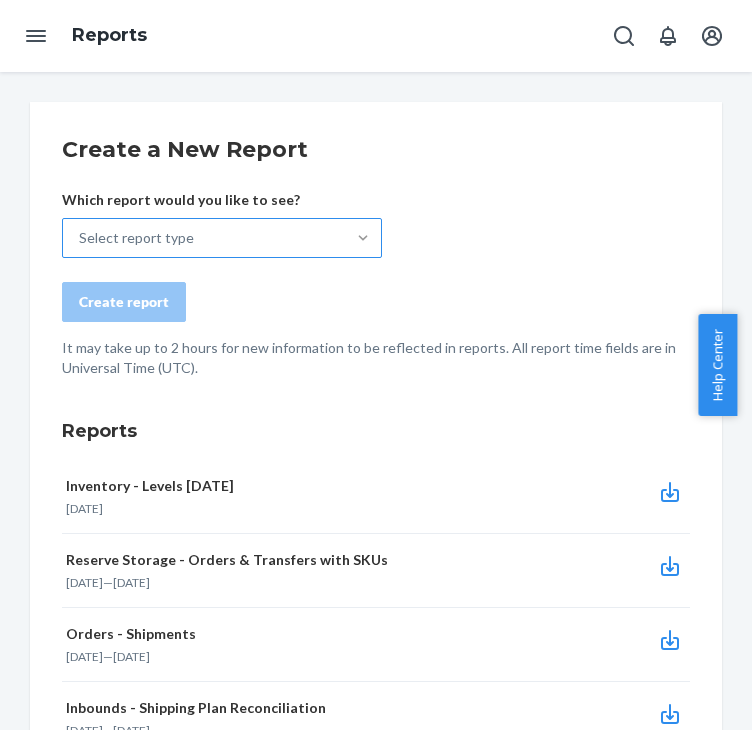 click at bounding box center (363, 238) 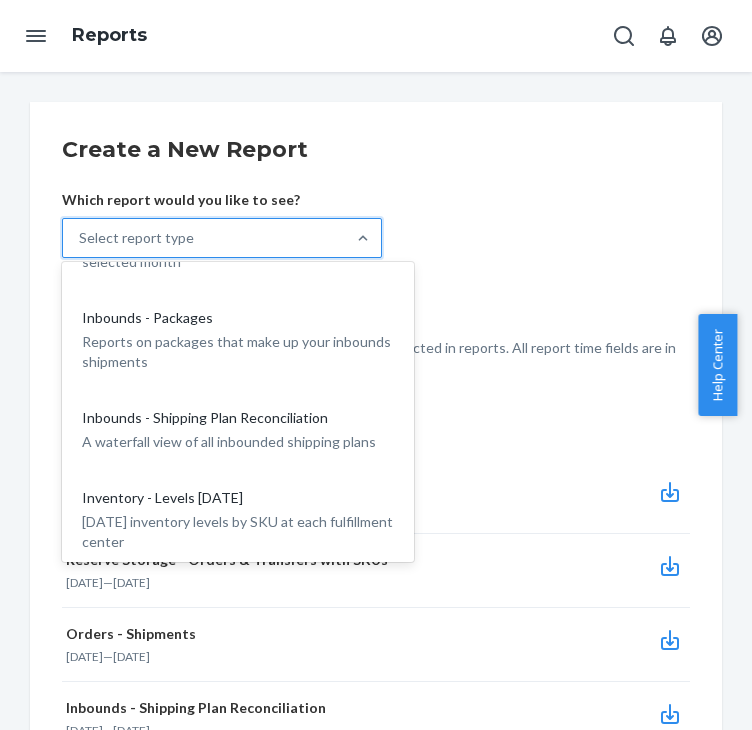 scroll, scrollTop: 486, scrollLeft: 0, axis: vertical 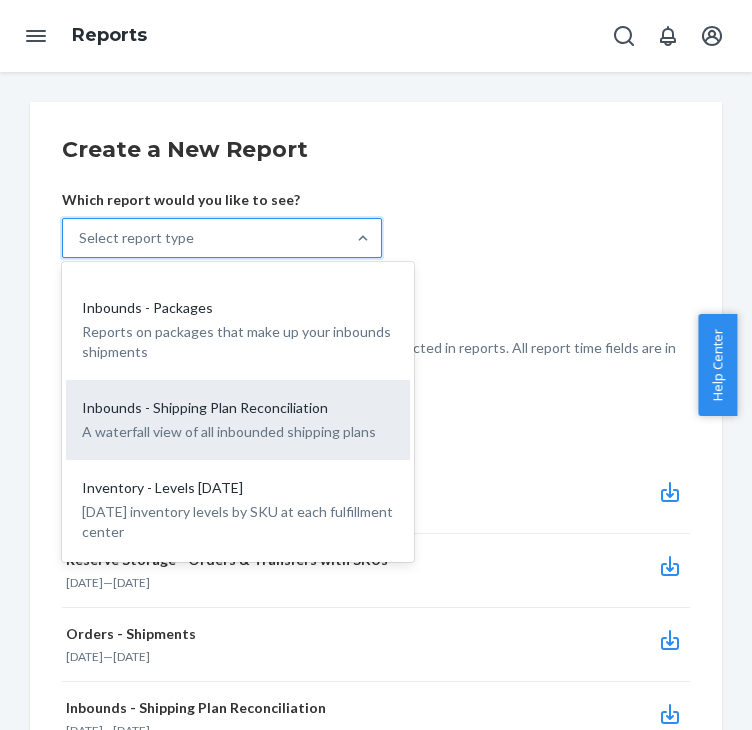 click on "A waterfall view of all inbounded shipping plans" at bounding box center (238, 432) 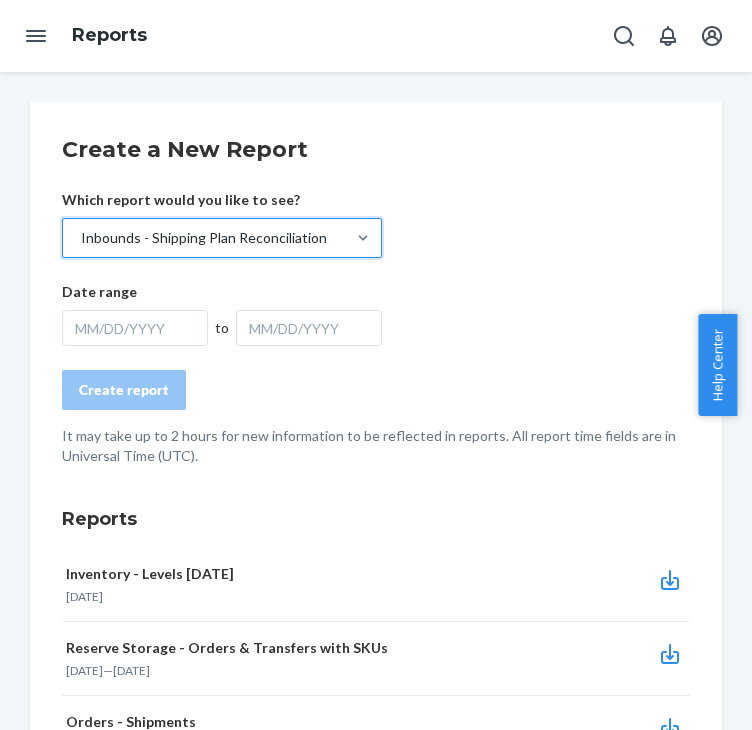 click on "MM/DD/YYYY" at bounding box center [135, 328] 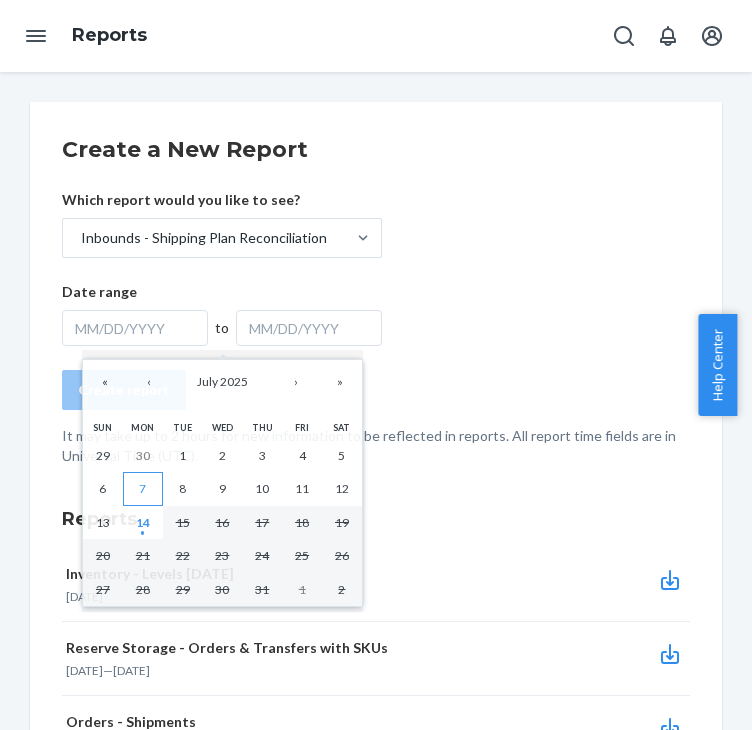 click on "7" at bounding box center (142, 488) 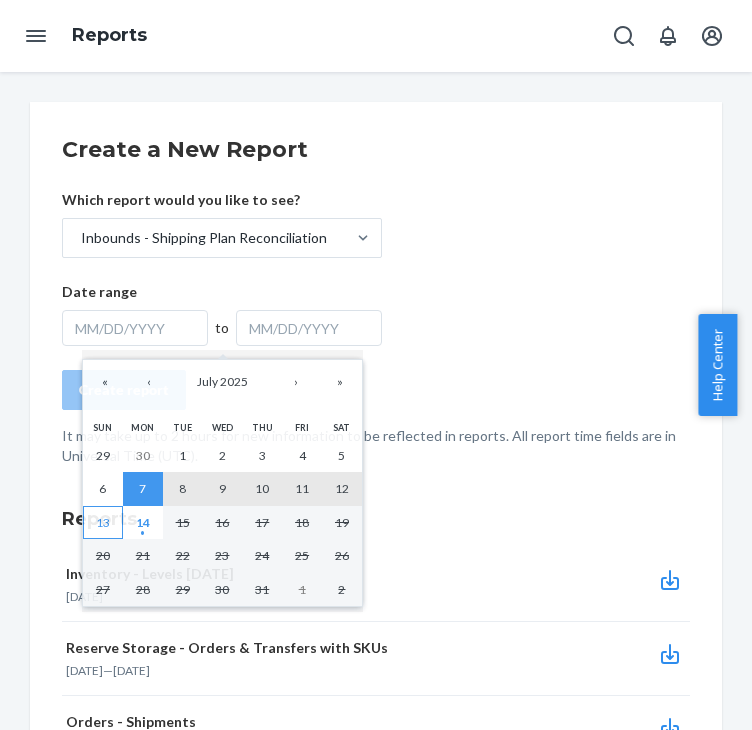 click on "13" at bounding box center (103, 522) 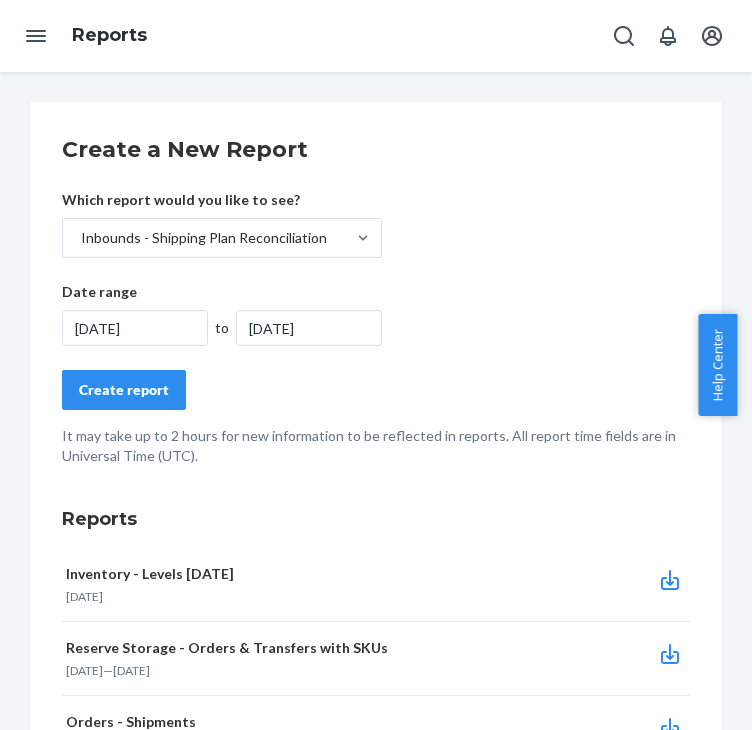 click on "Create report" at bounding box center [124, 390] 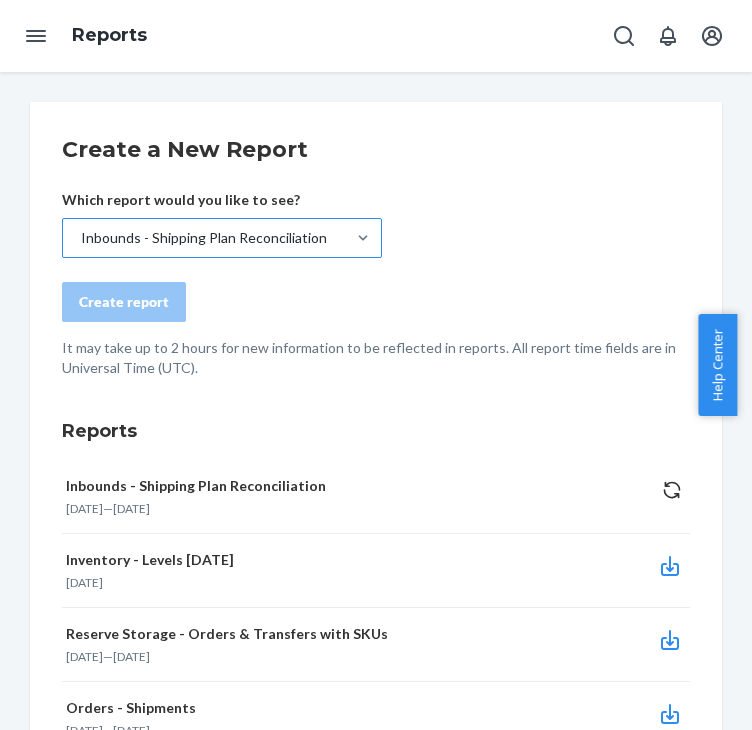 click on "Inbounds - Shipping Plan Reconciliation" at bounding box center (204, 238) 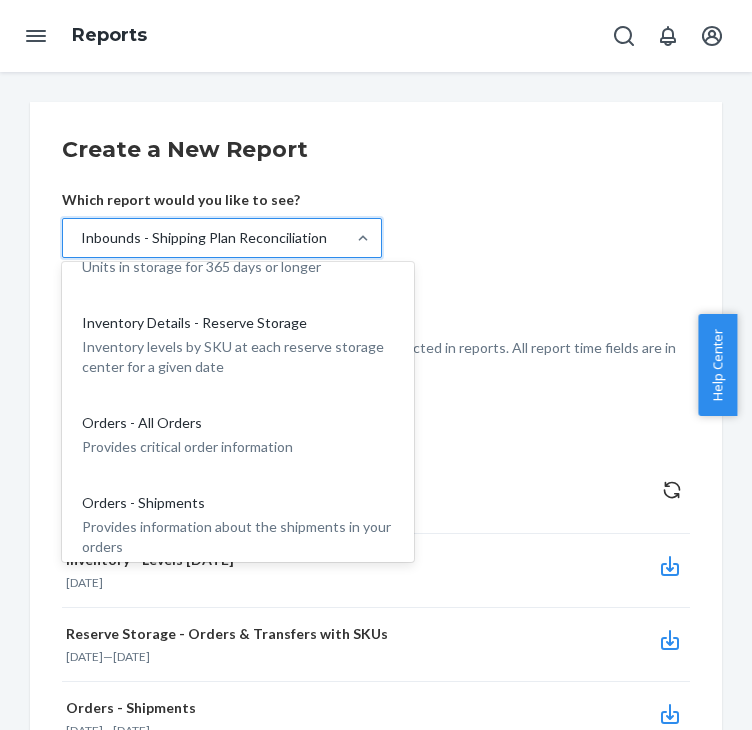 scroll, scrollTop: 832, scrollLeft: 0, axis: vertical 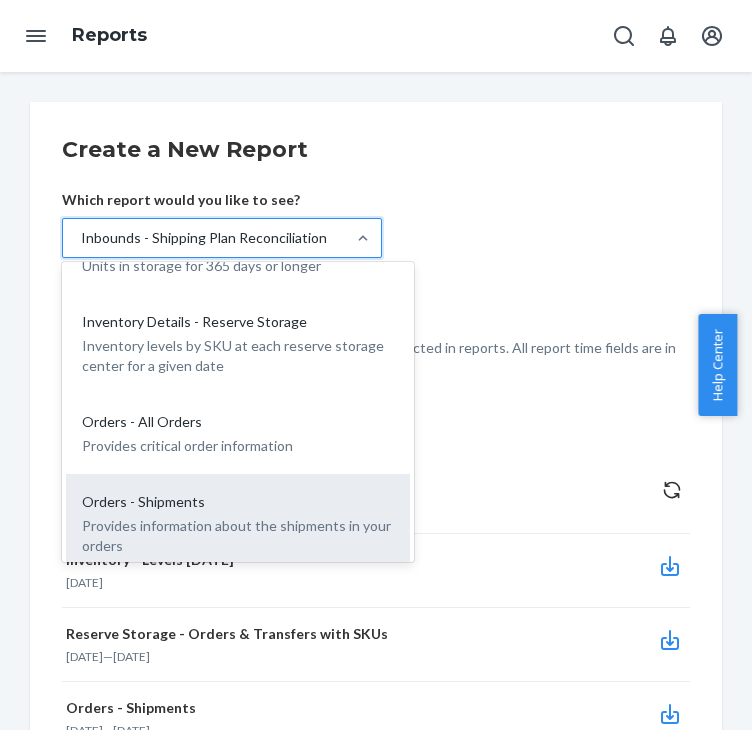 click on "Provides information about the shipments in your orders" at bounding box center (238, 536) 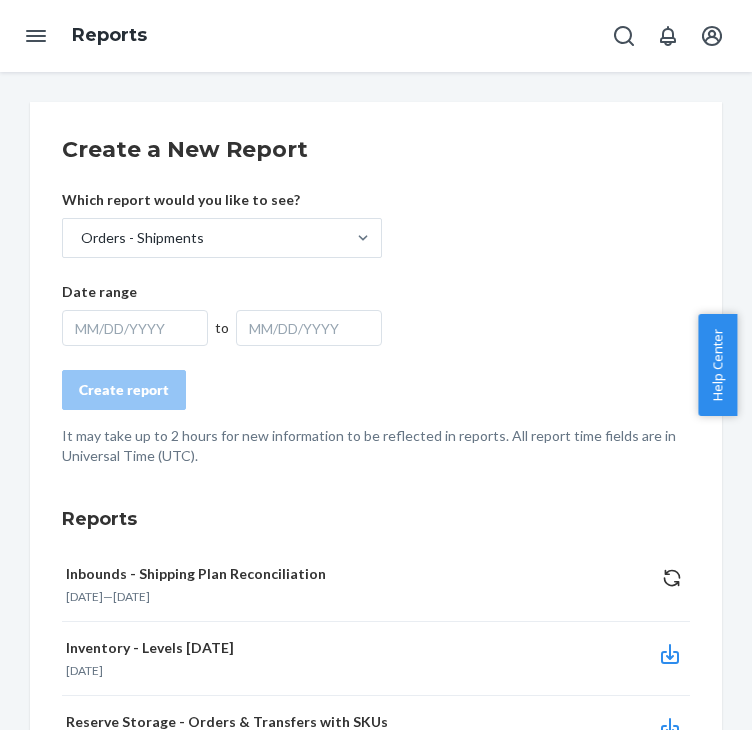 click on "MM/DD/YYYY" at bounding box center [135, 328] 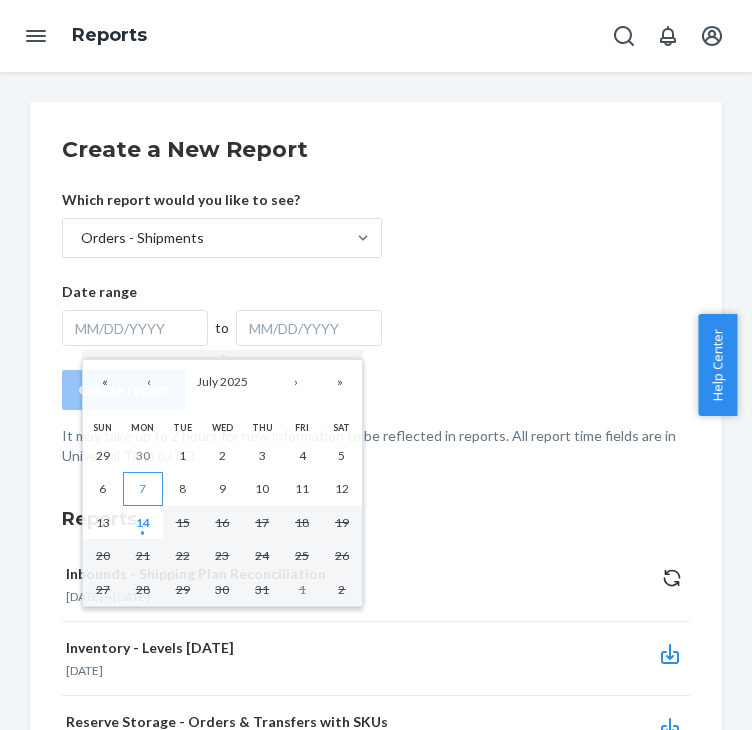 click on "7" at bounding box center (143, 489) 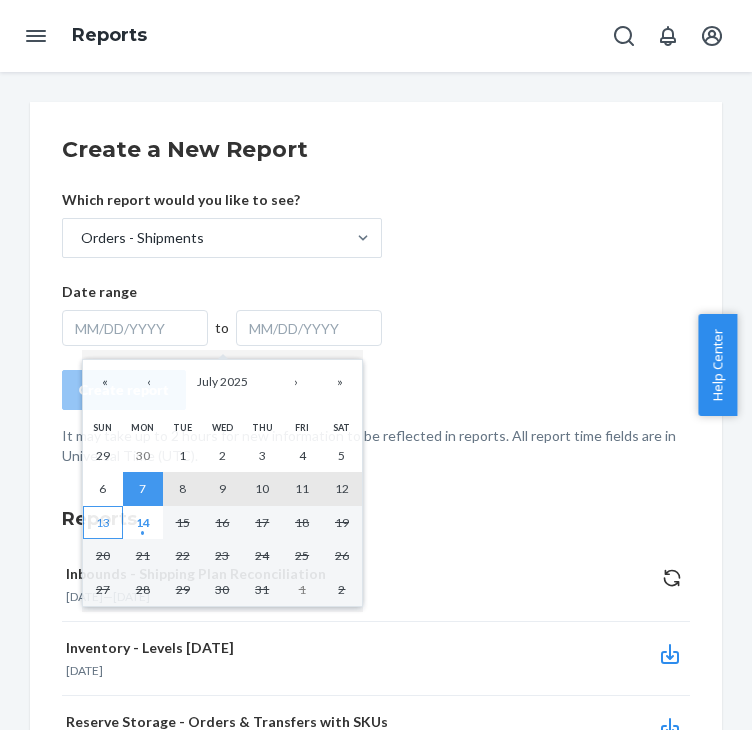 click on "13" at bounding box center [103, 522] 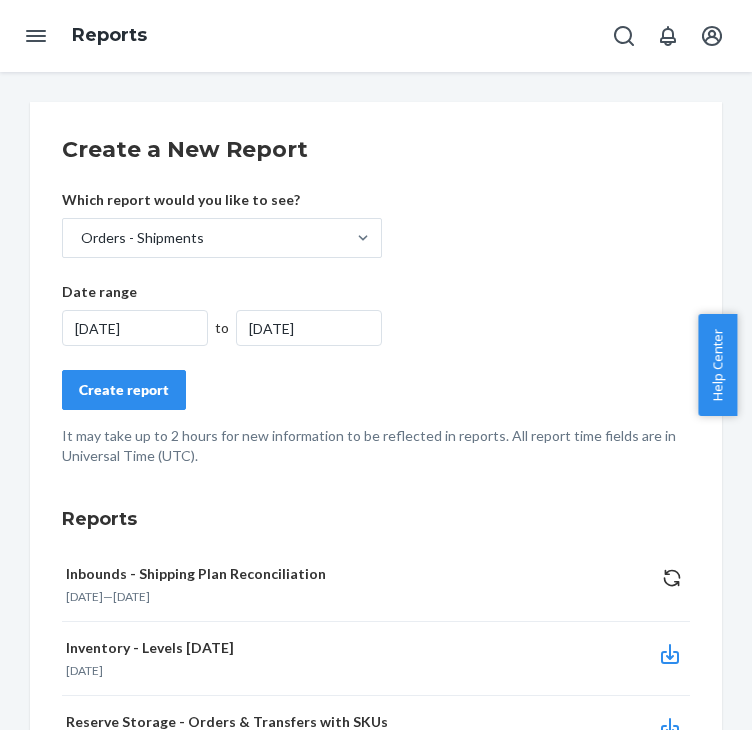 click on "Create report" at bounding box center (124, 390) 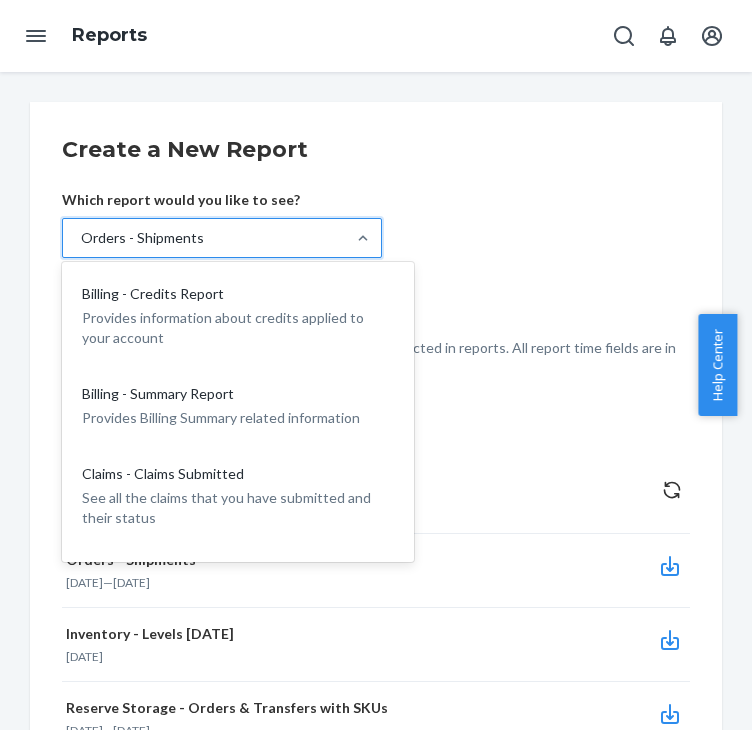 click on "Orders - Shipments" at bounding box center [142, 238] 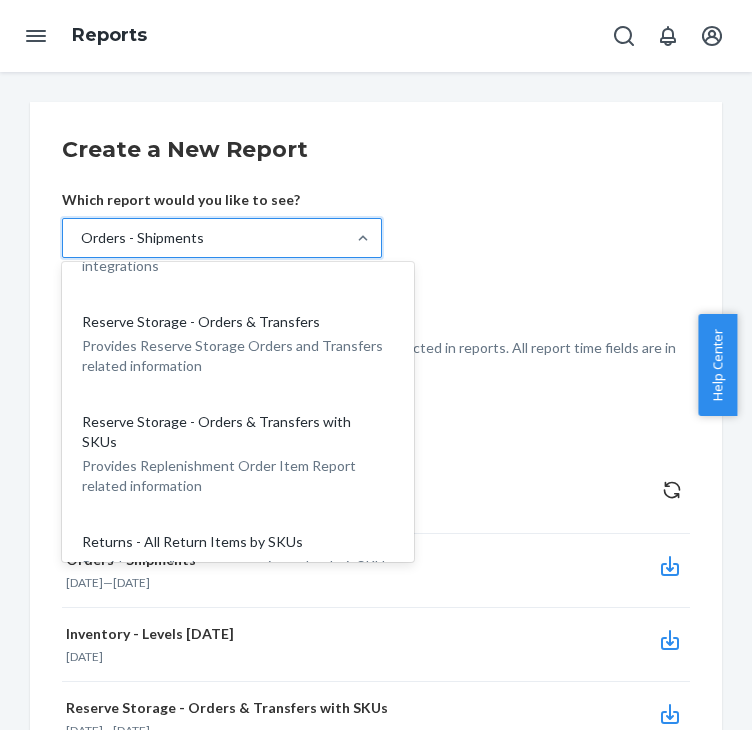 scroll, scrollTop: 1948, scrollLeft: 0, axis: vertical 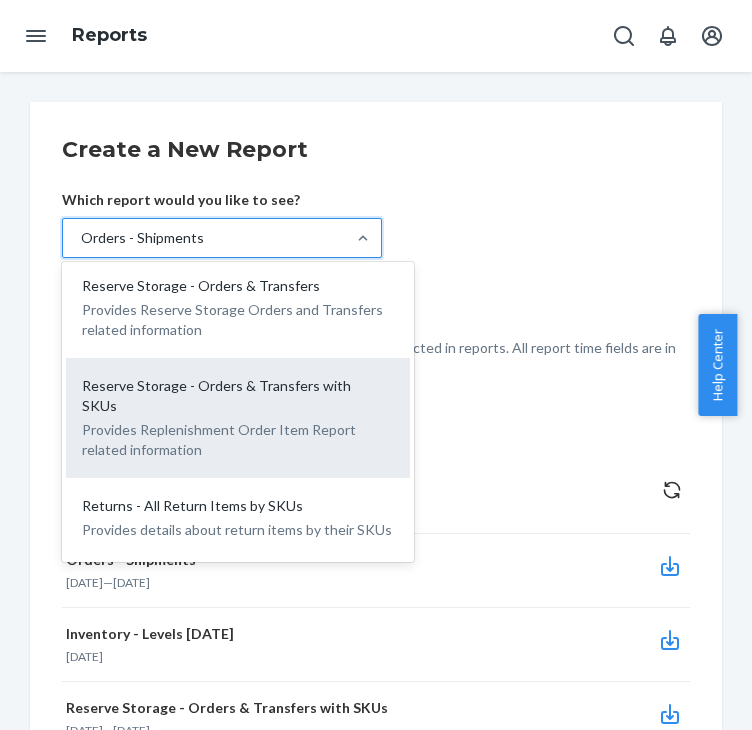 click on "Provides Replenishment Order Item Report related information" at bounding box center [238, 440] 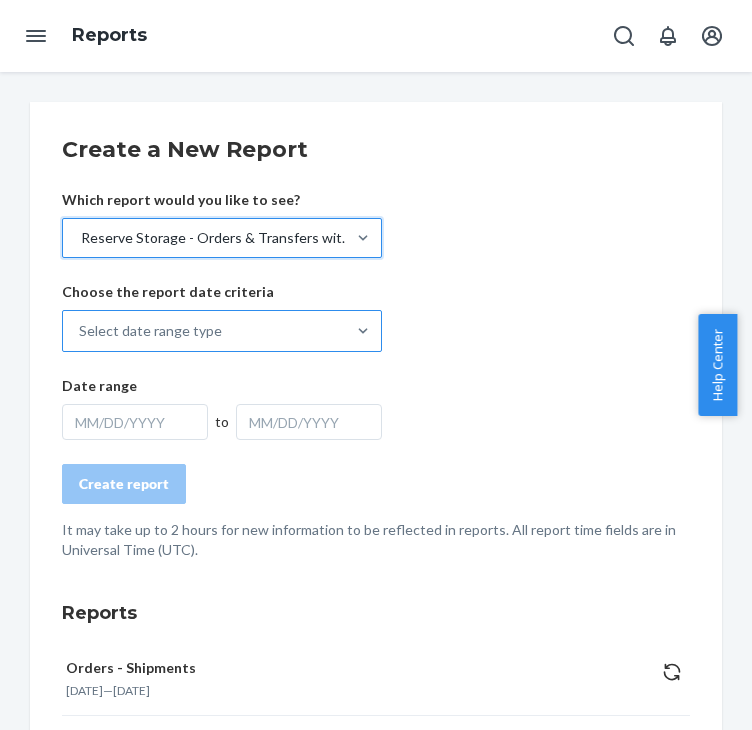 click on "Select date range type" at bounding box center [150, 331] 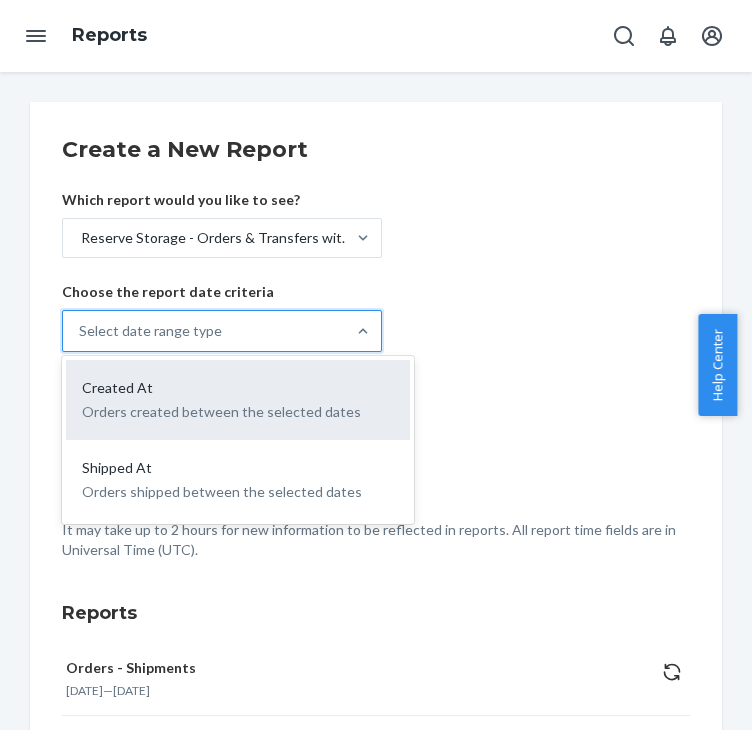 click on "Created At" at bounding box center (117, 388) 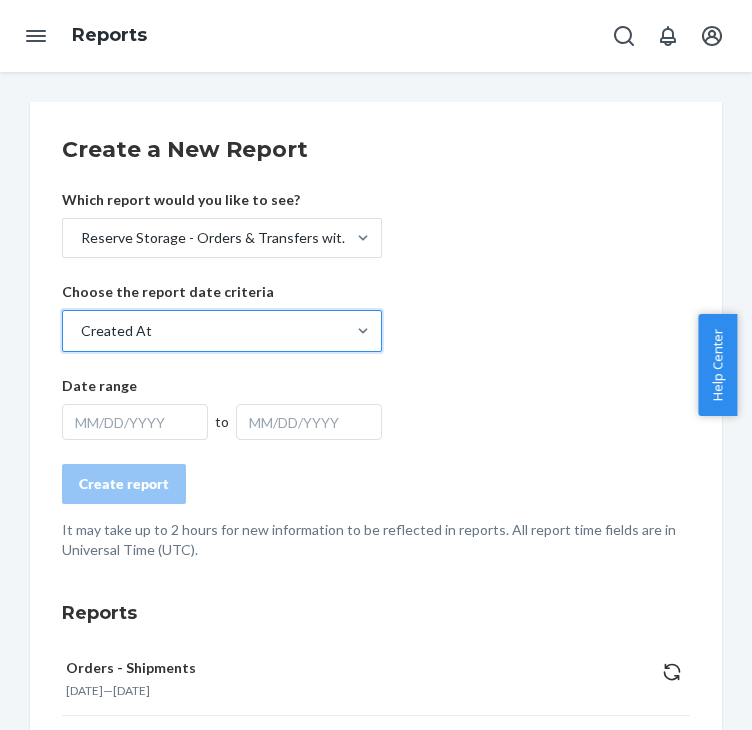 click on "MM/DD/YYYY" at bounding box center [135, 422] 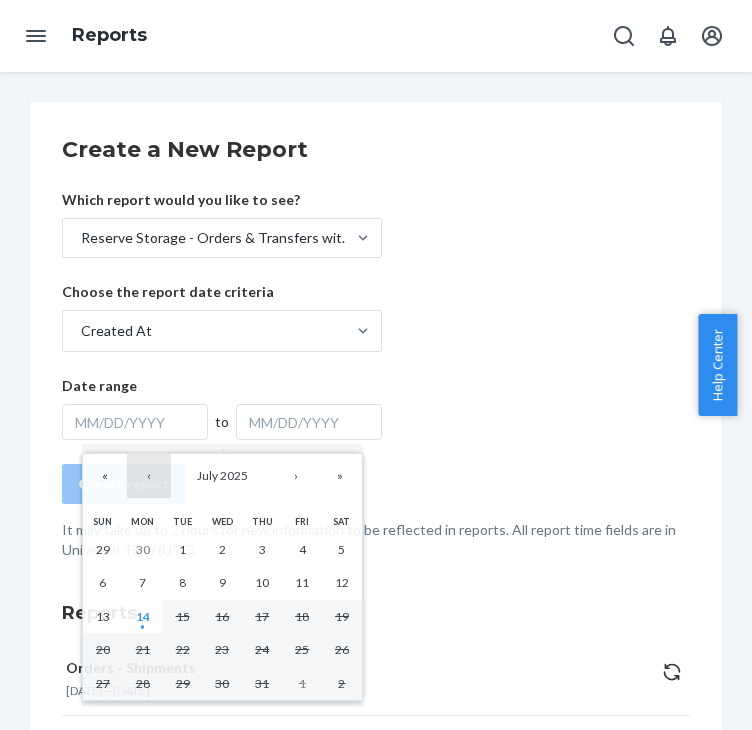 click on "‹" at bounding box center (149, 476) 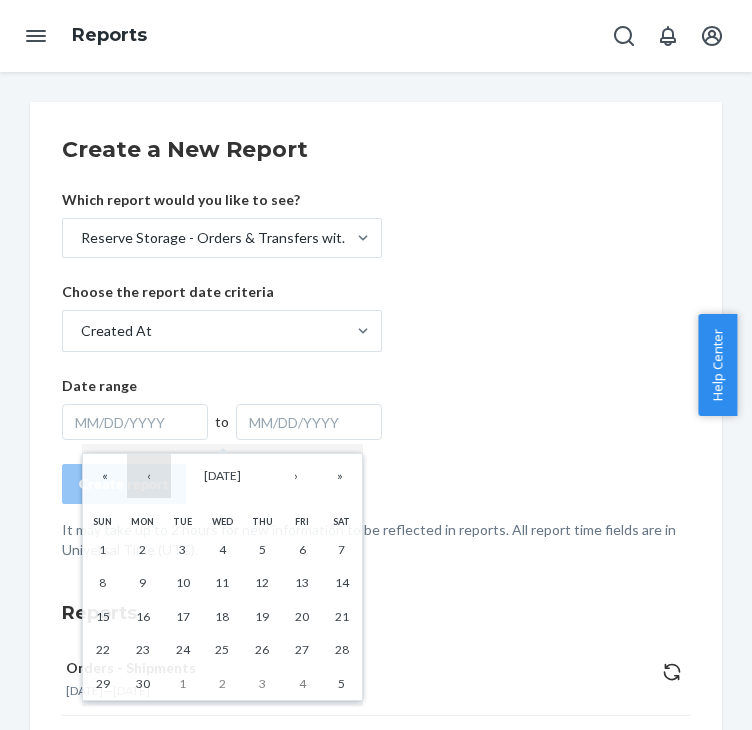 click on "‹" at bounding box center [149, 476] 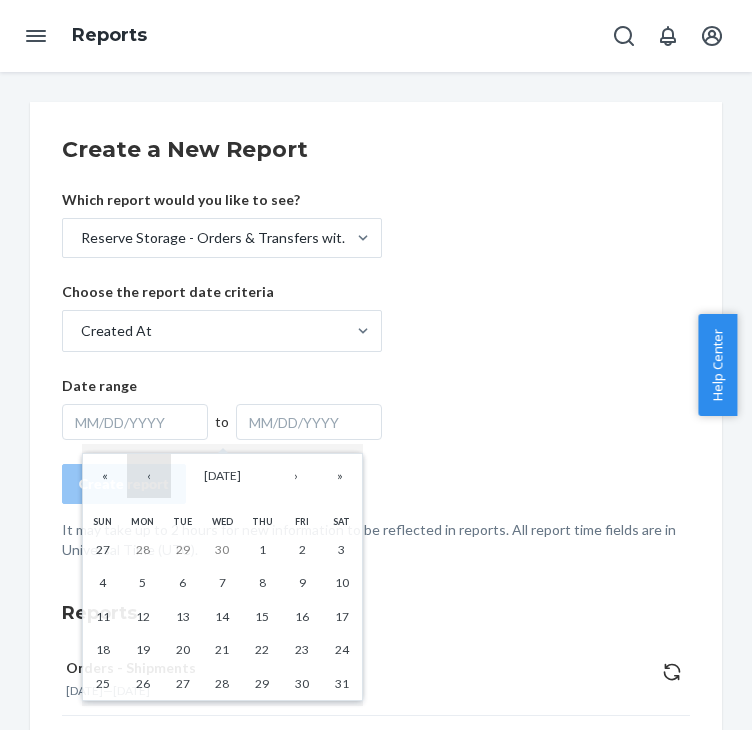 click on "‹" at bounding box center (149, 476) 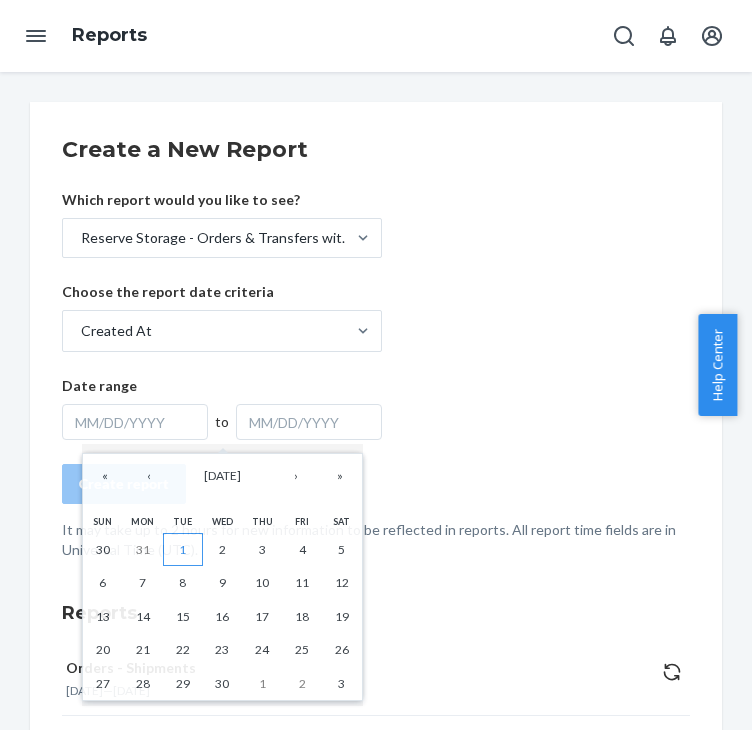 click on "1" at bounding box center [182, 549] 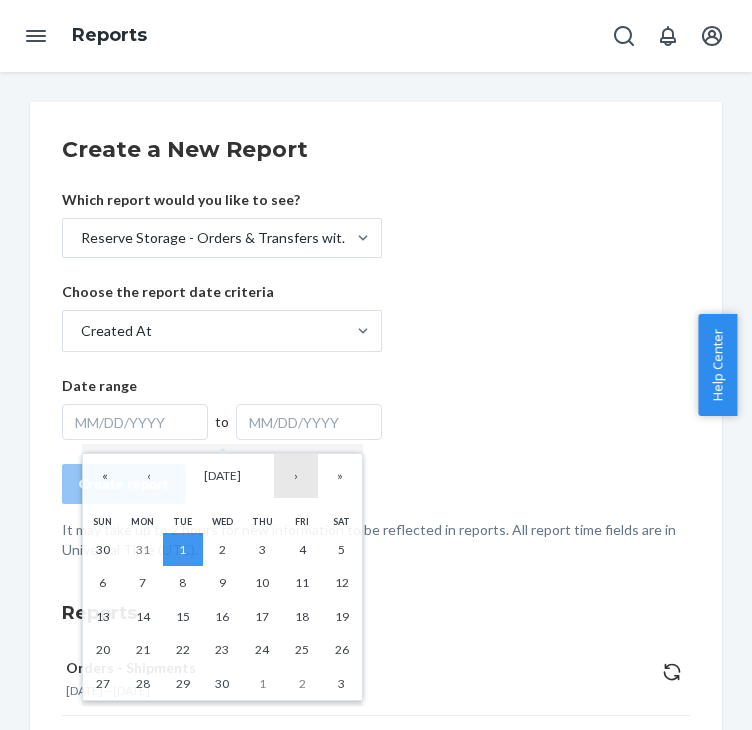 click on "›" at bounding box center [296, 476] 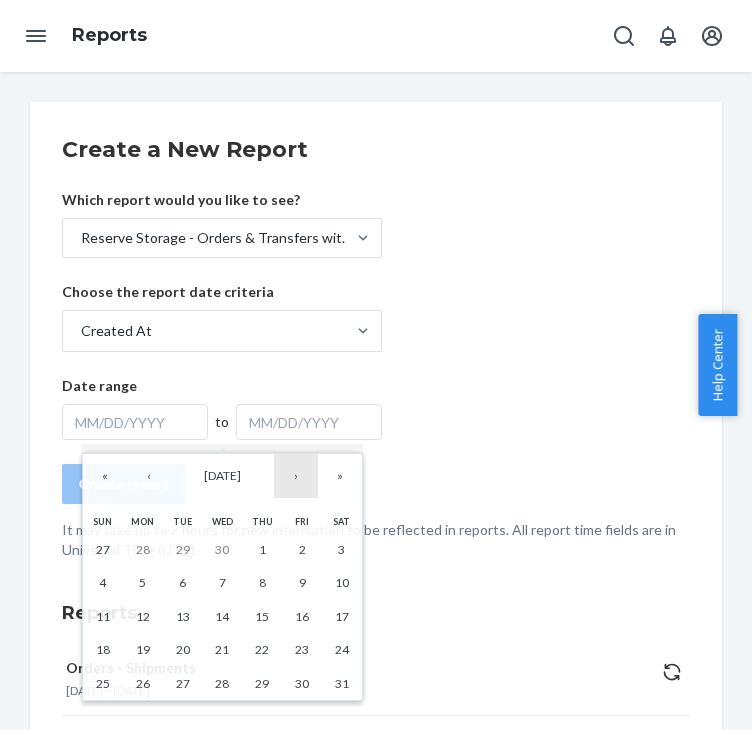 click on "›" at bounding box center [296, 476] 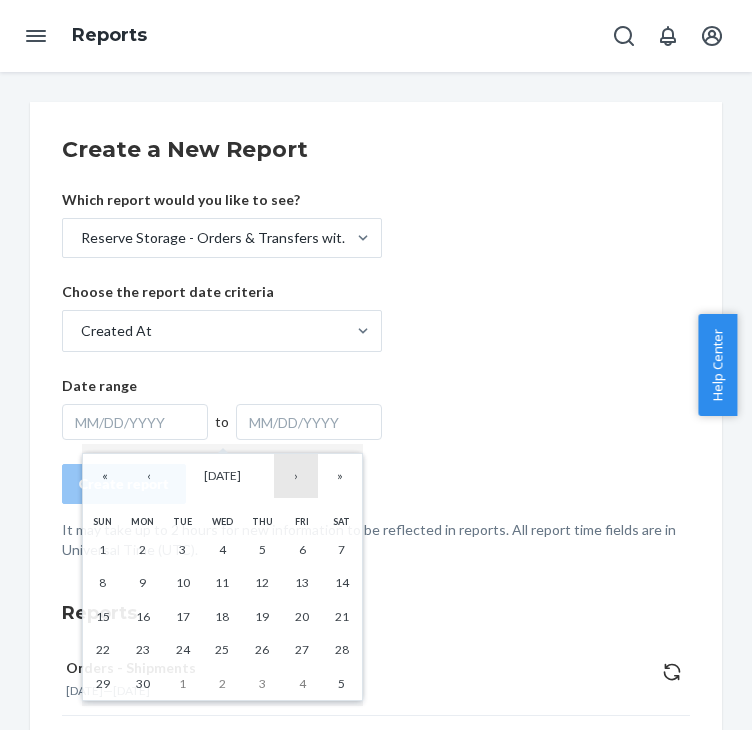 click on "›" at bounding box center (296, 476) 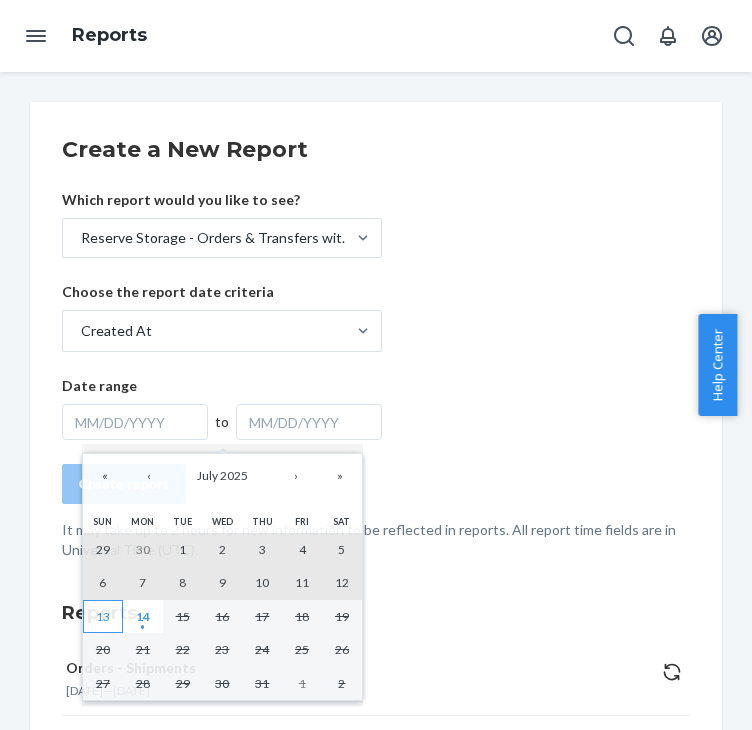 click on "13" at bounding box center [103, 616] 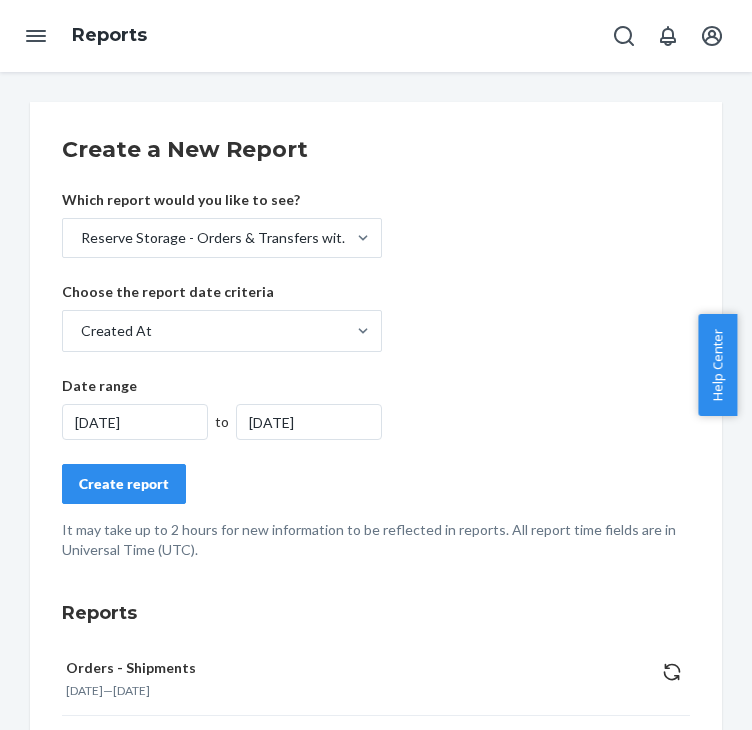 click on "Create report" at bounding box center [124, 484] 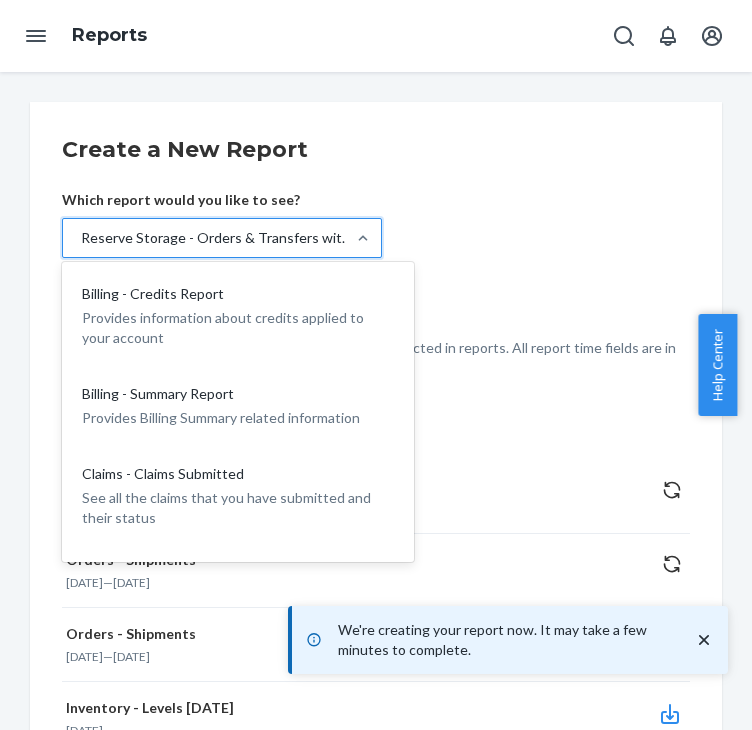 click on "Reserve Storage - Orders & Transfers with SKUs" at bounding box center (218, 238) 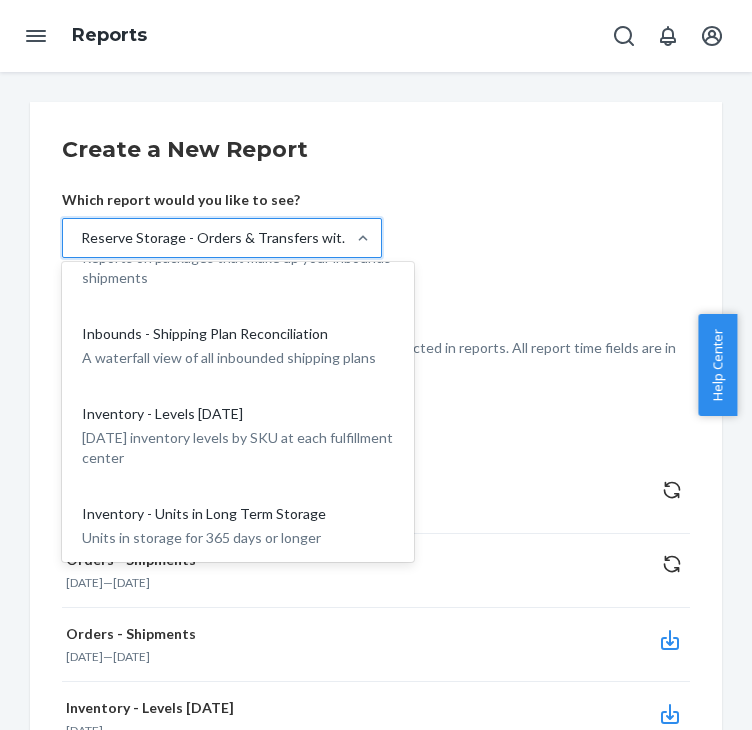 scroll, scrollTop: 560, scrollLeft: 0, axis: vertical 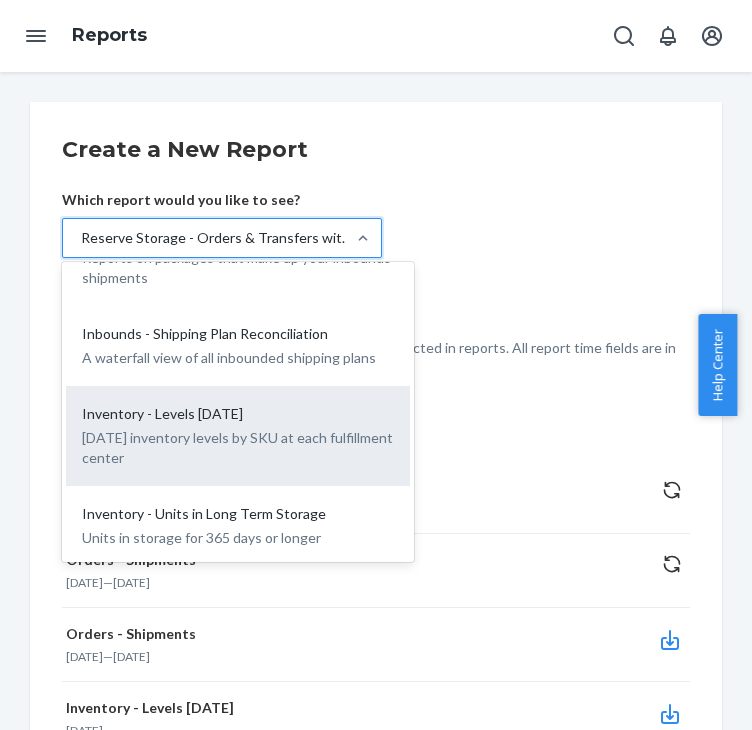 click on "[DATE] inventory levels by SKU at each fulfillment center" at bounding box center (238, 448) 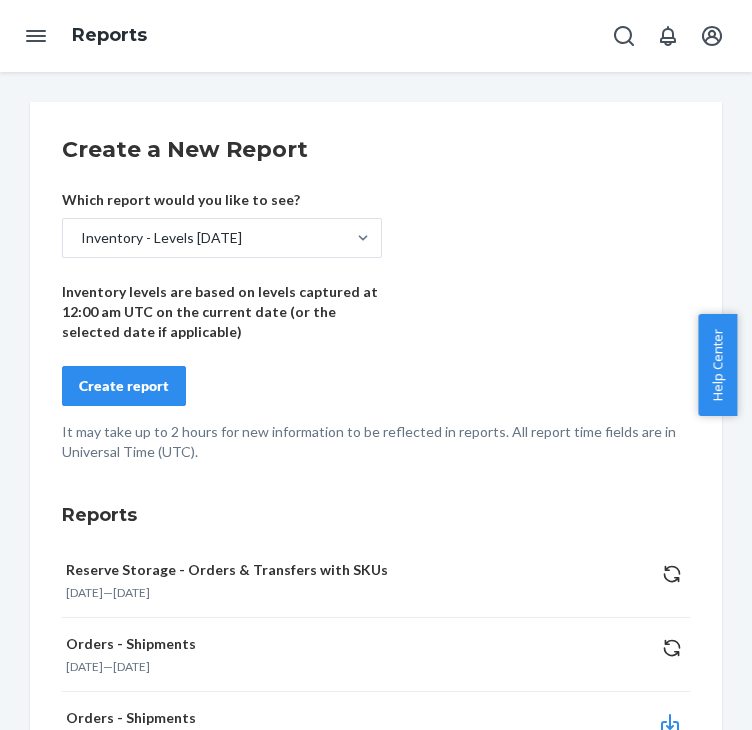click on "Create report" at bounding box center (124, 386) 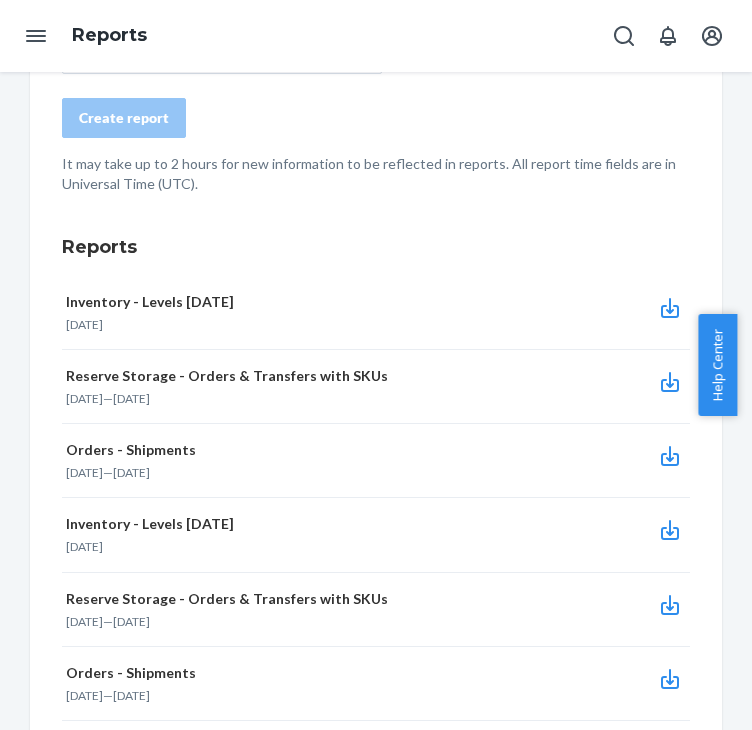 scroll, scrollTop: 188, scrollLeft: 0, axis: vertical 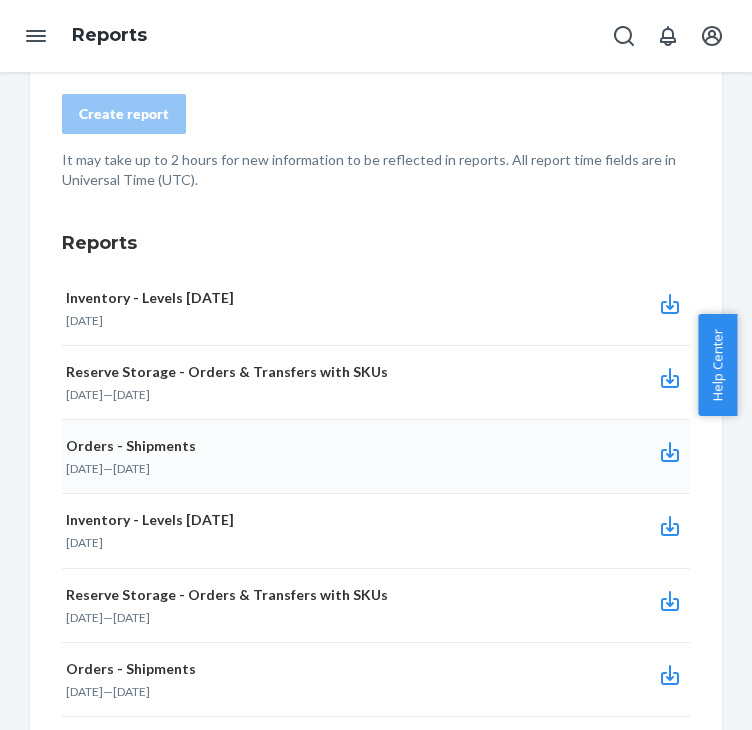 click 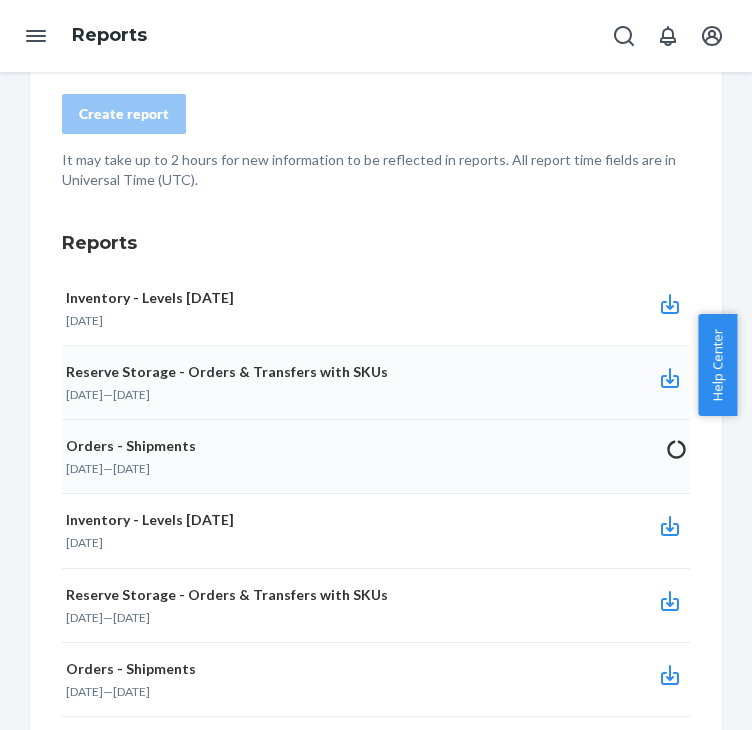 click 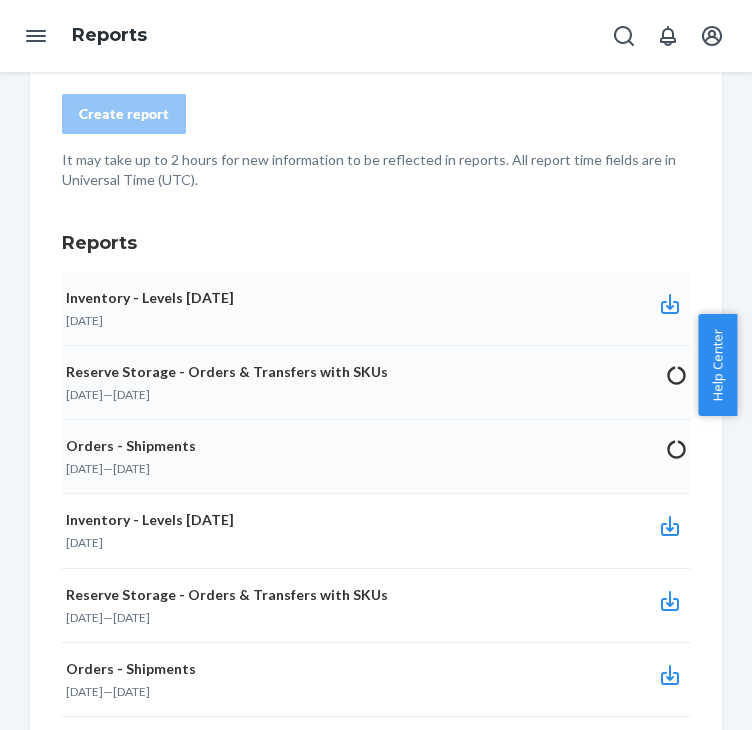 click 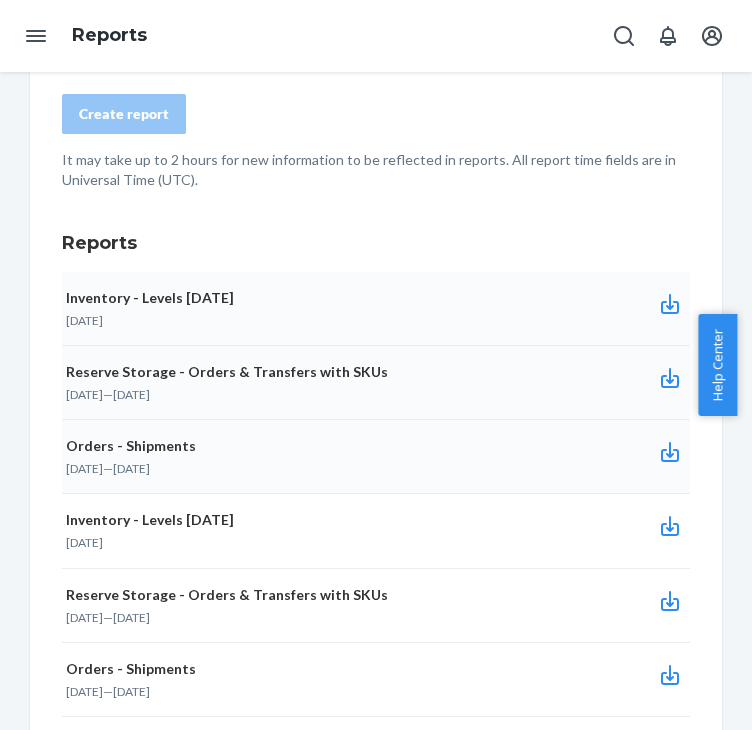 click on "Orders - Shipments [DATE]  —  [DATE]" at bounding box center (376, 457) 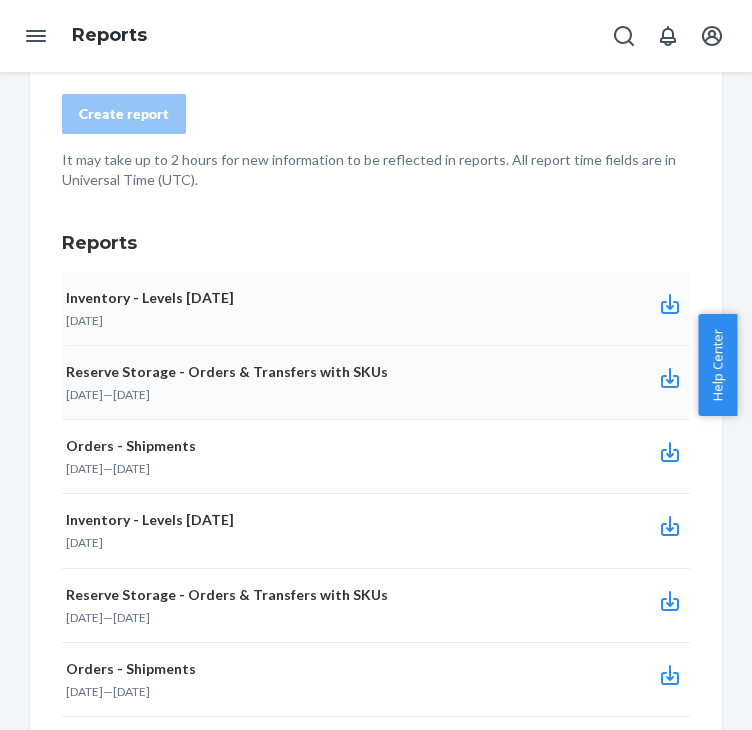 type 